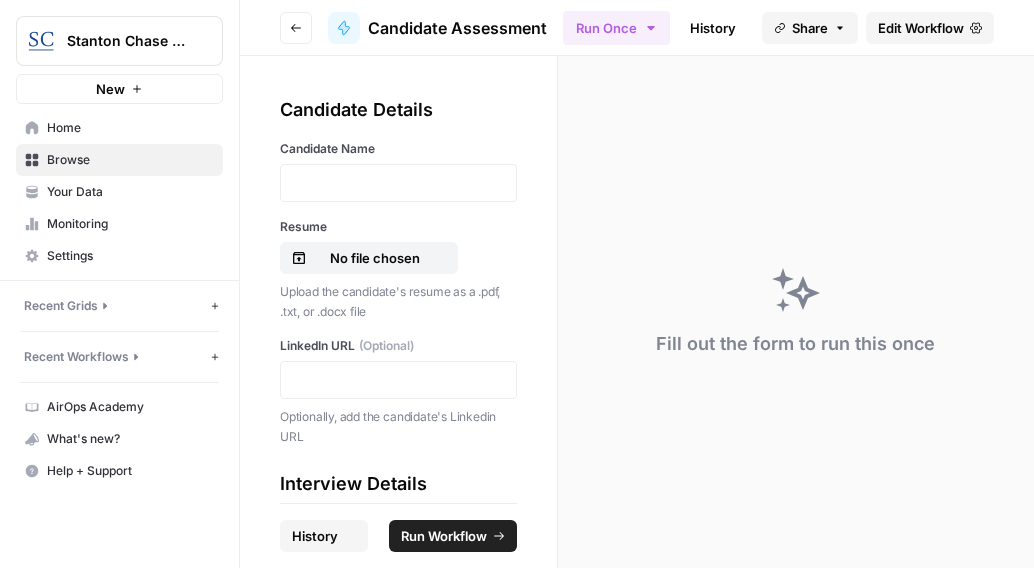 scroll, scrollTop: 0, scrollLeft: 0, axis: both 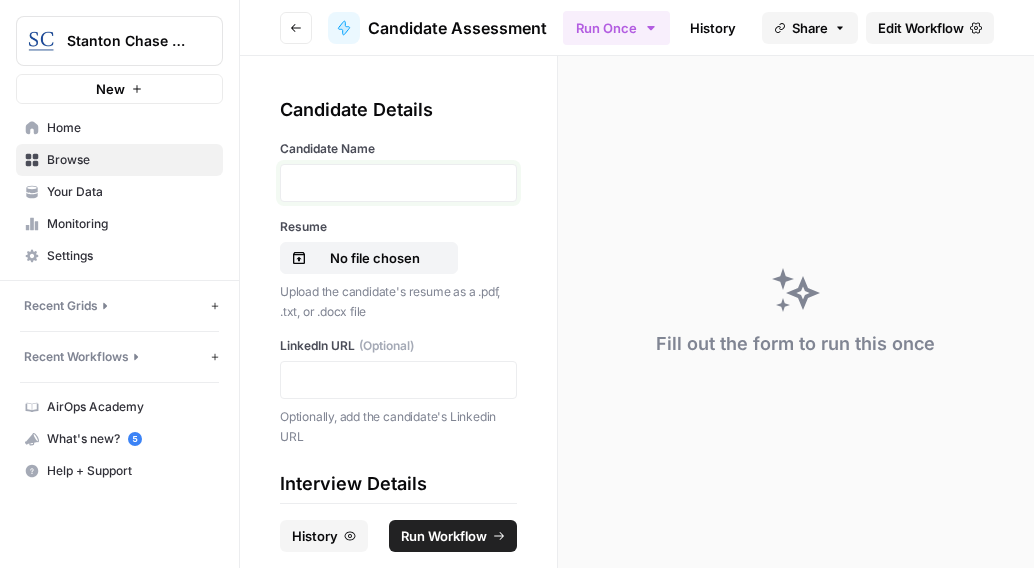 click at bounding box center [398, 183] 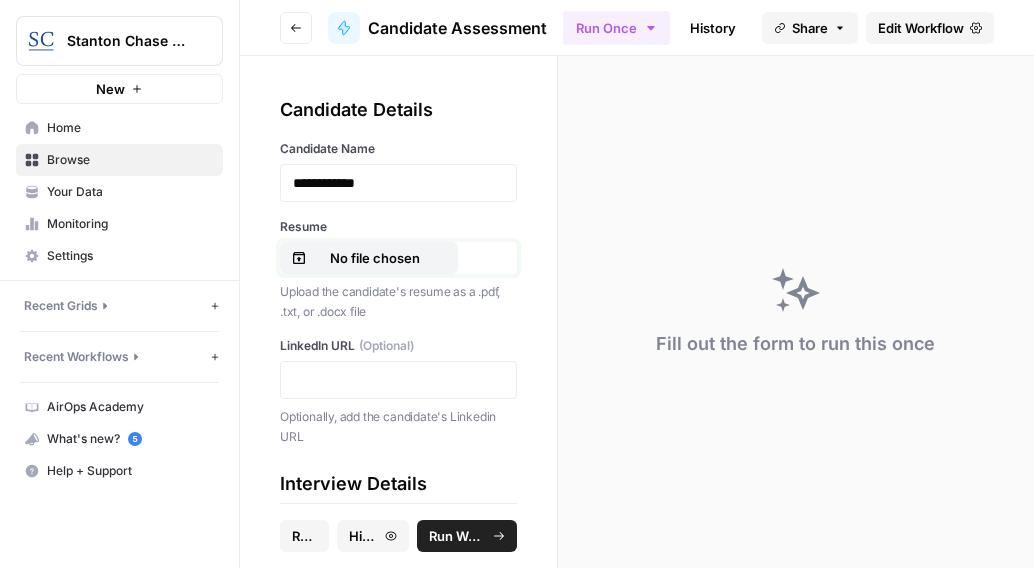 drag, startPoint x: 377, startPoint y: 257, endPoint x: 340, endPoint y: 258, distance: 37.01351 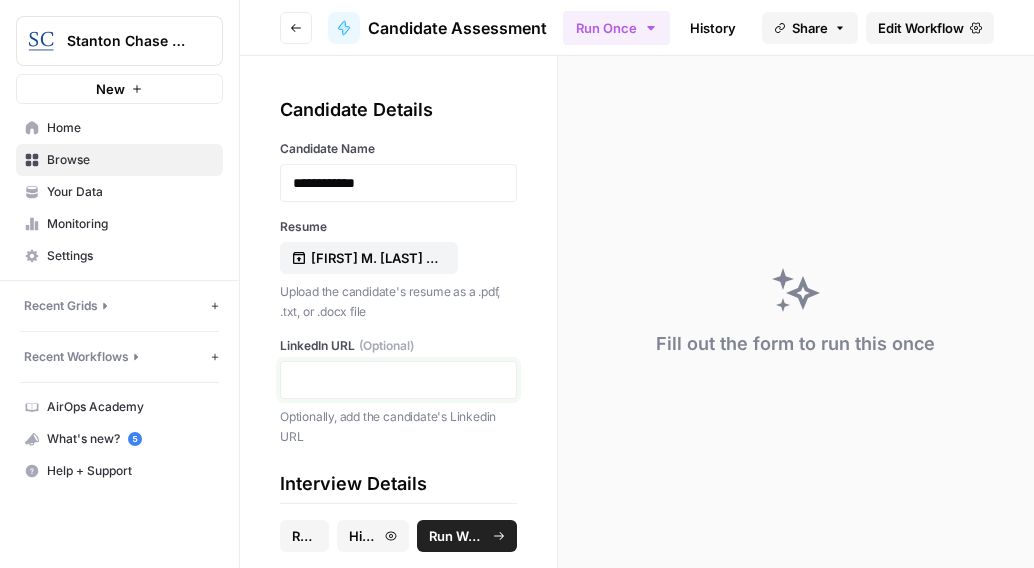 click at bounding box center [398, 380] 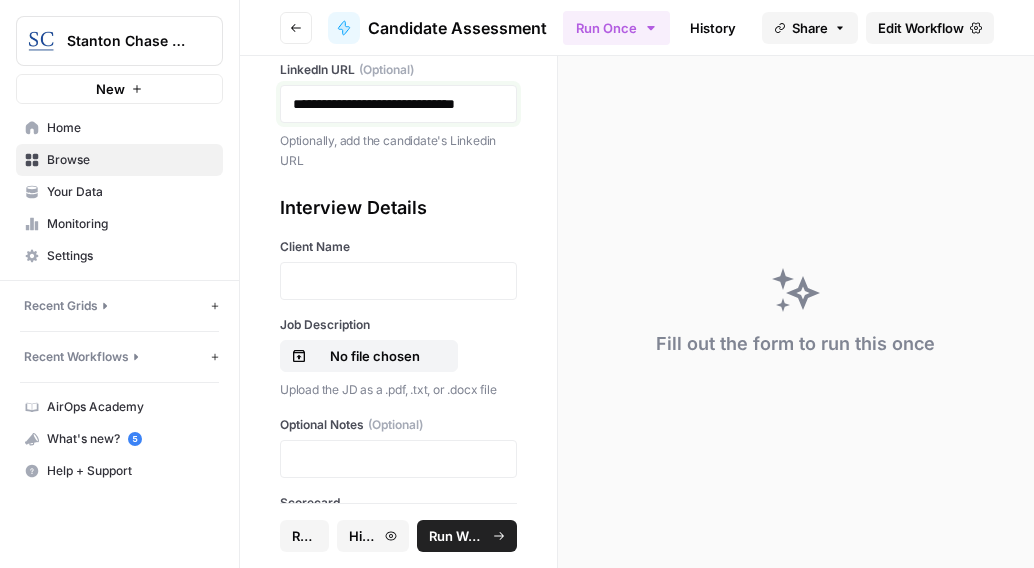 scroll, scrollTop: 278, scrollLeft: 0, axis: vertical 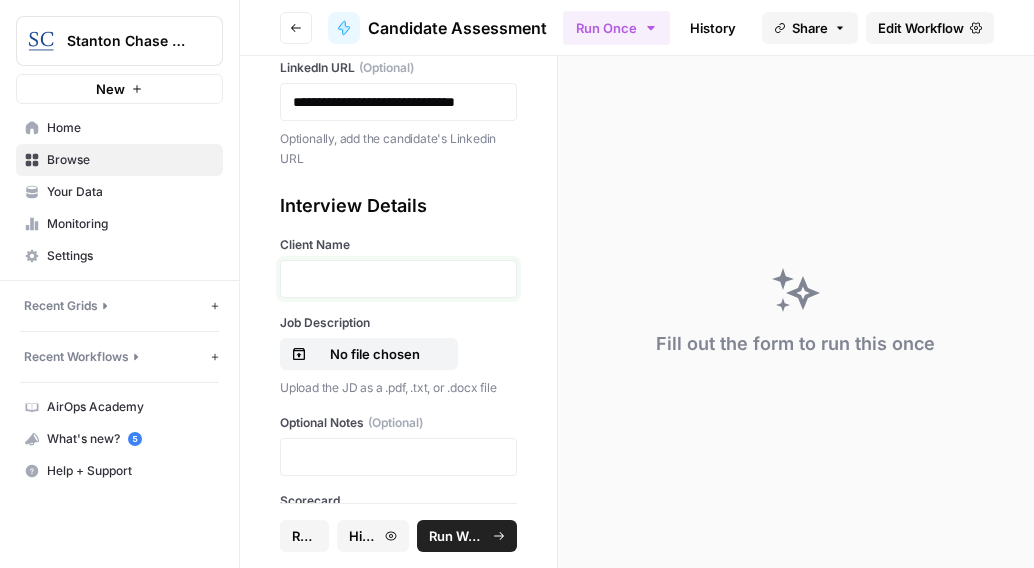 click at bounding box center [398, 279] 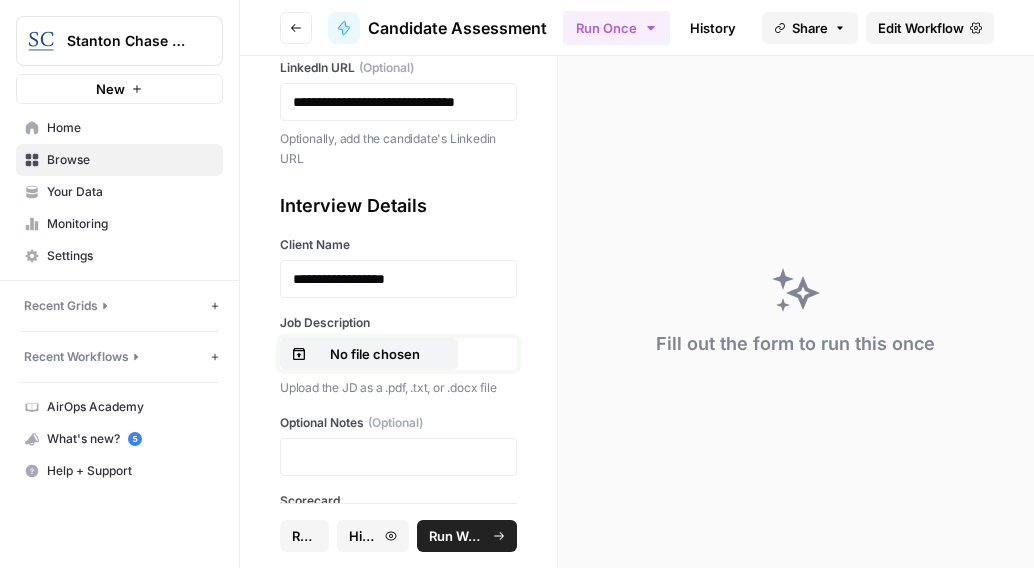 click on "No file chosen" at bounding box center [375, 354] 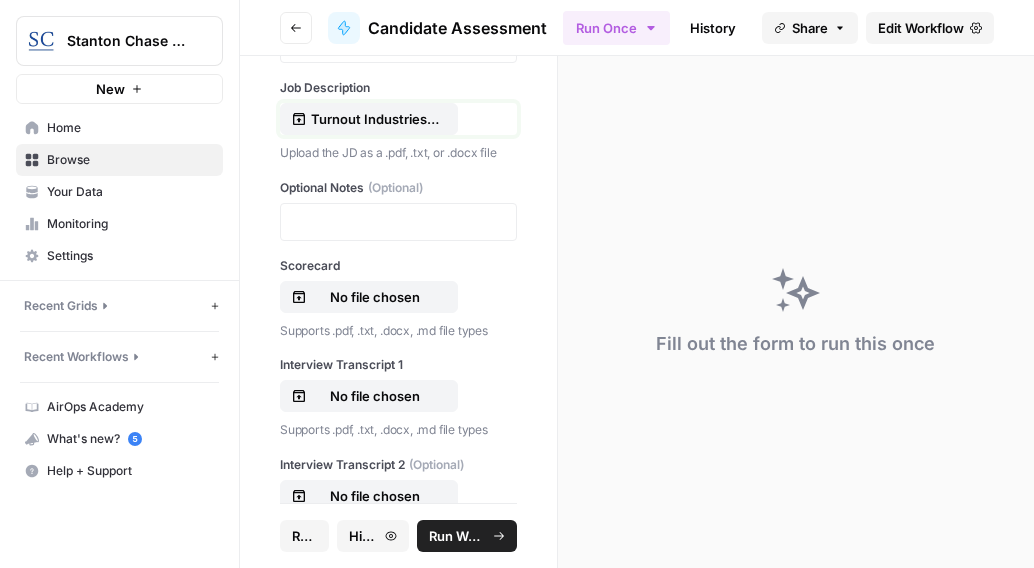 scroll, scrollTop: 518, scrollLeft: 0, axis: vertical 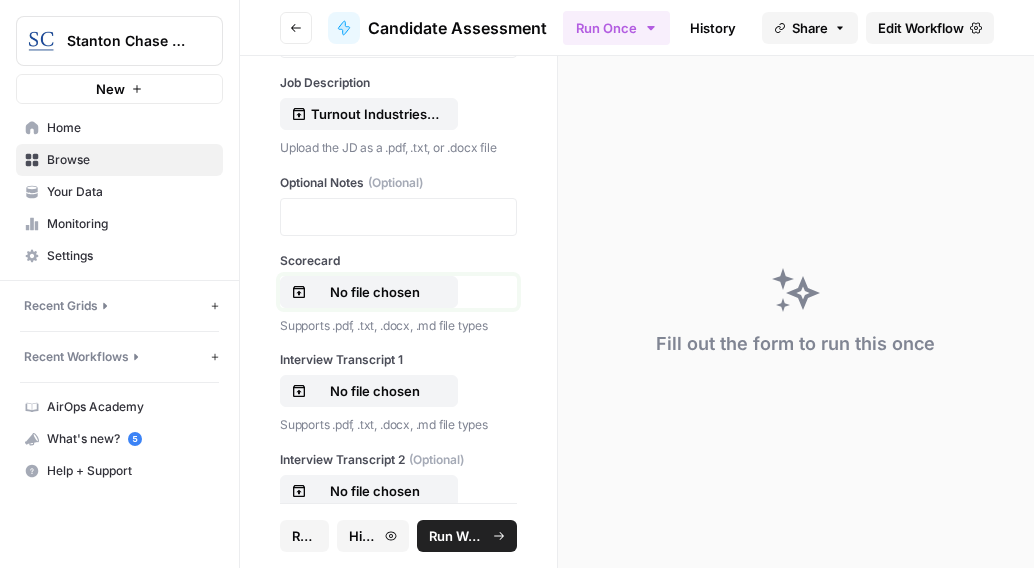 click on "No file chosen" at bounding box center [375, 292] 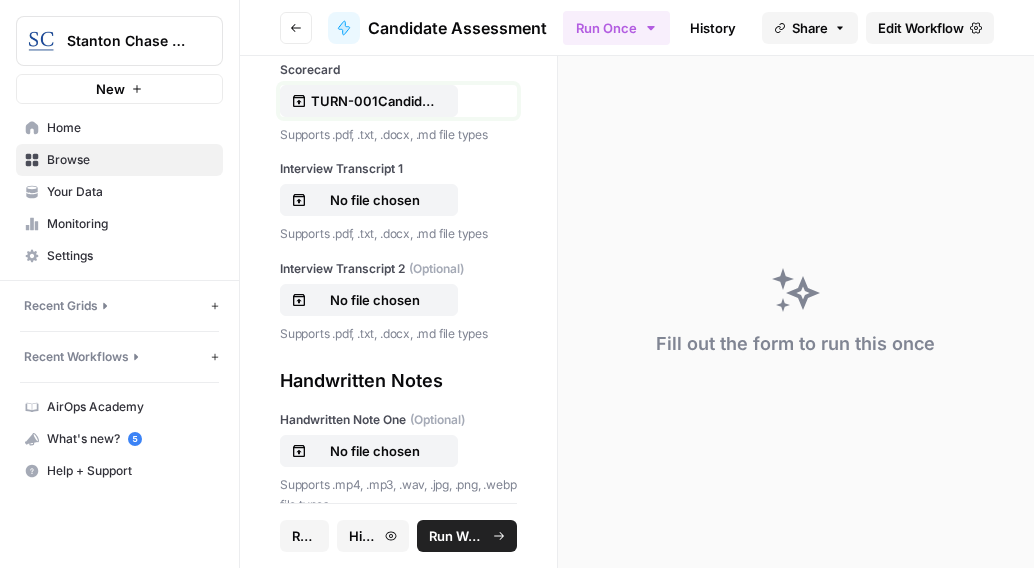 scroll, scrollTop: 710, scrollLeft: 0, axis: vertical 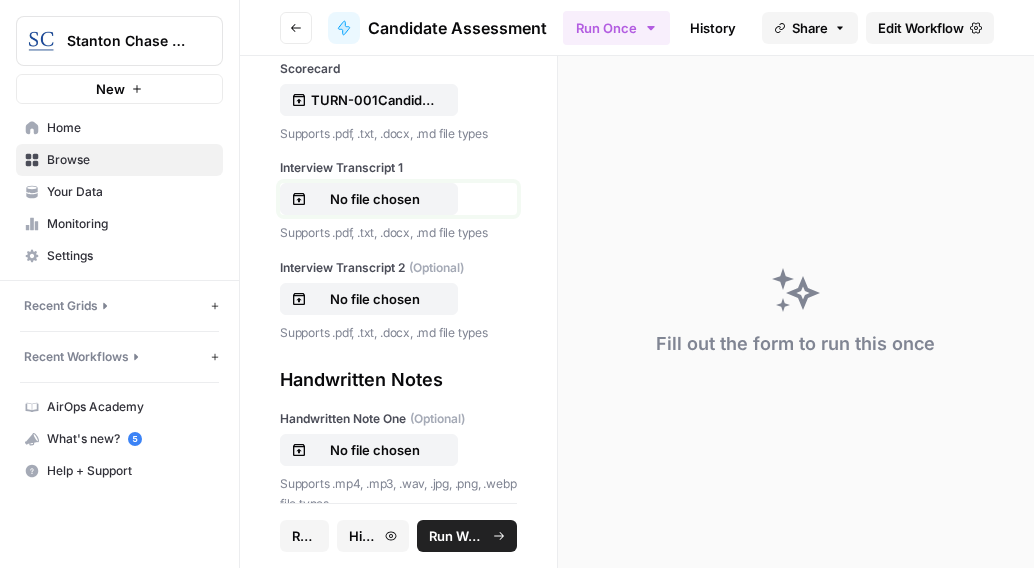 click on "No file chosen" at bounding box center (375, 199) 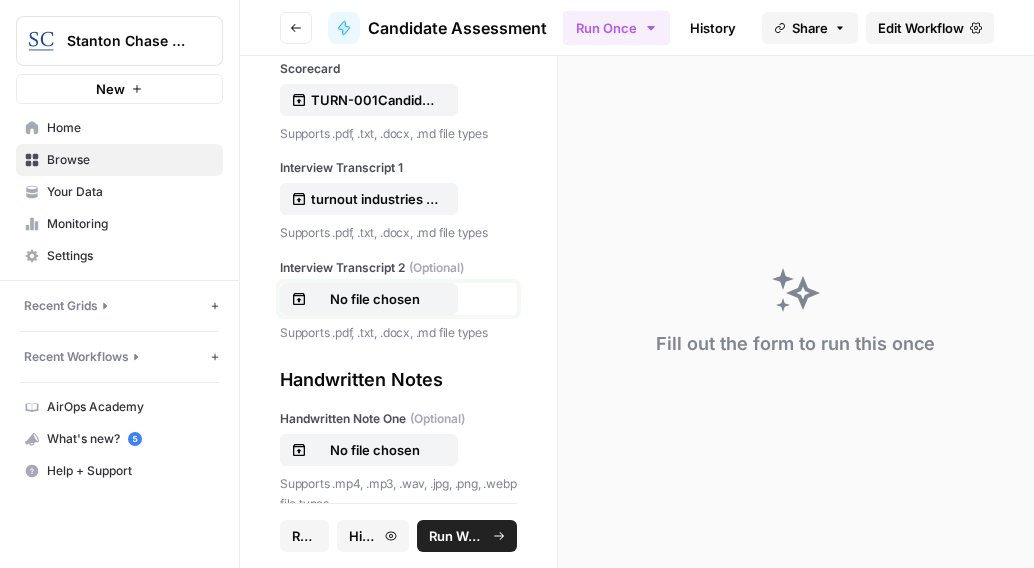 click on "No file chosen" at bounding box center [375, 299] 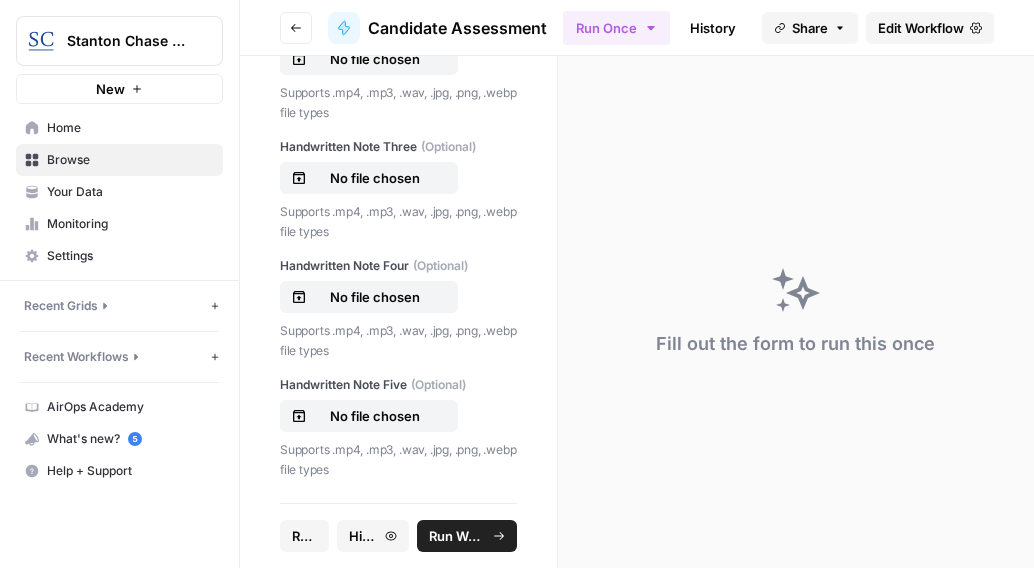 scroll, scrollTop: 1256, scrollLeft: 0, axis: vertical 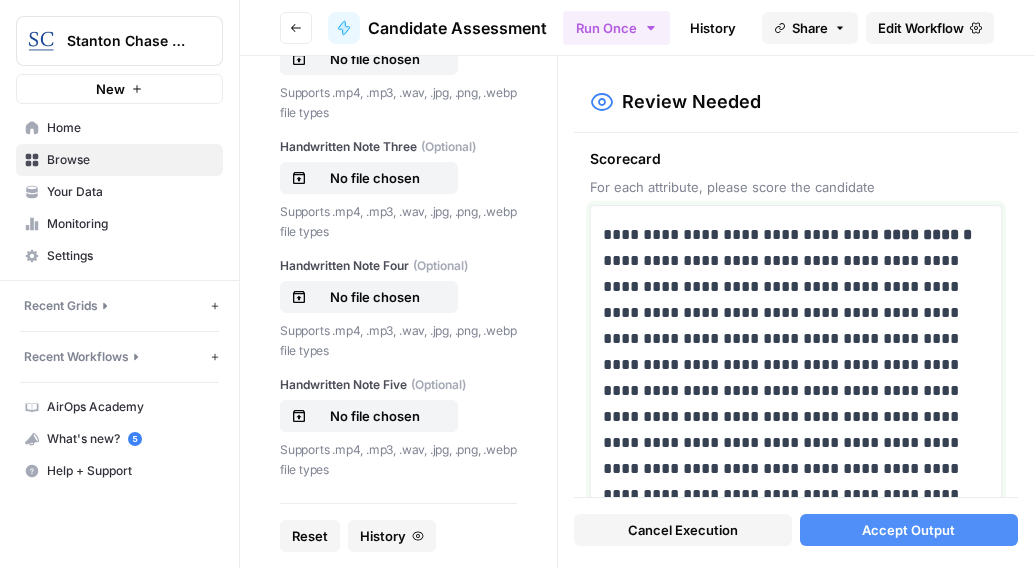 click on "**********" at bounding box center (789, 430) 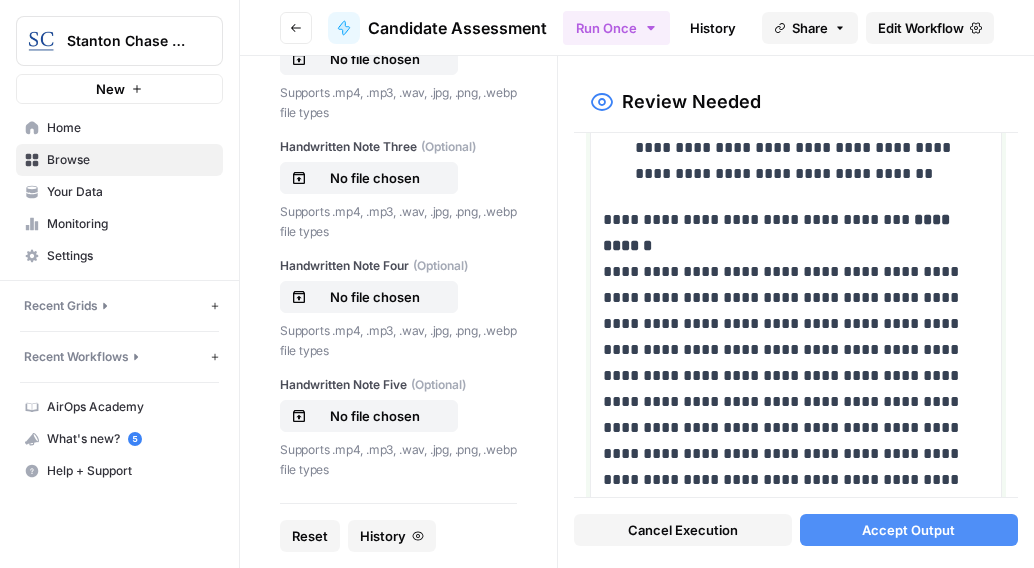 scroll, scrollTop: 954, scrollLeft: 0, axis: vertical 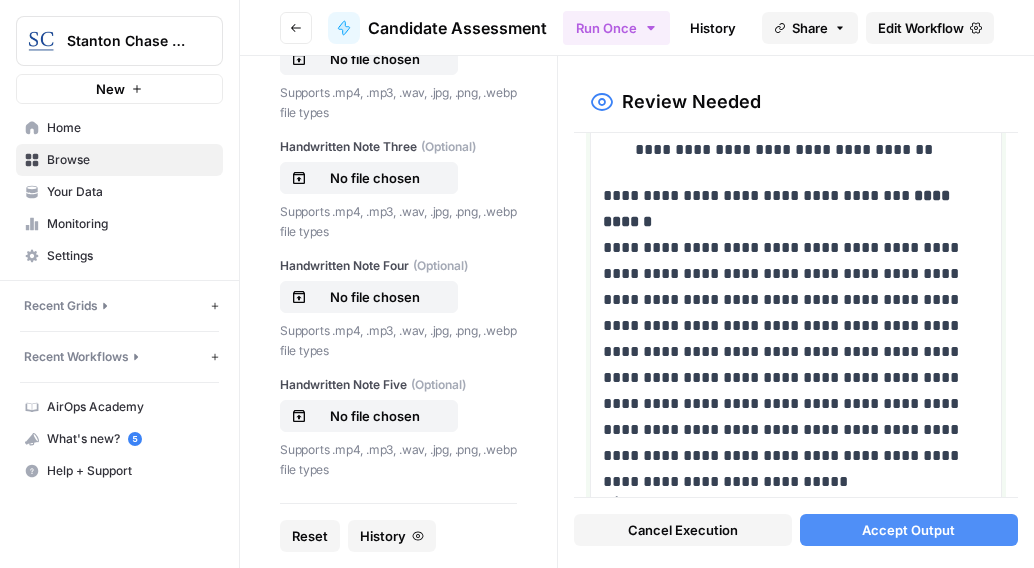 click on "**********" at bounding box center [789, 326] 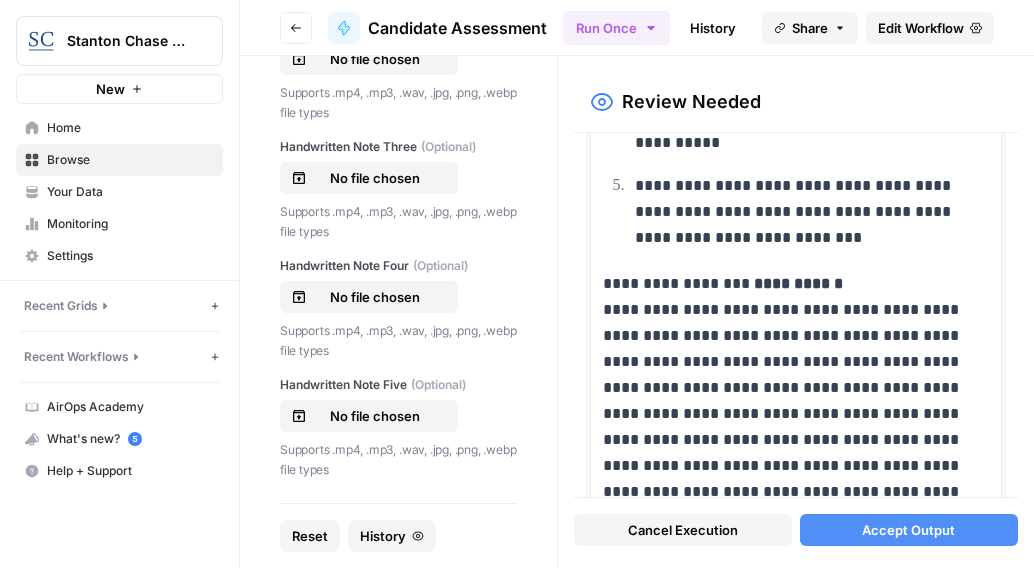 scroll, scrollTop: 1601, scrollLeft: 0, axis: vertical 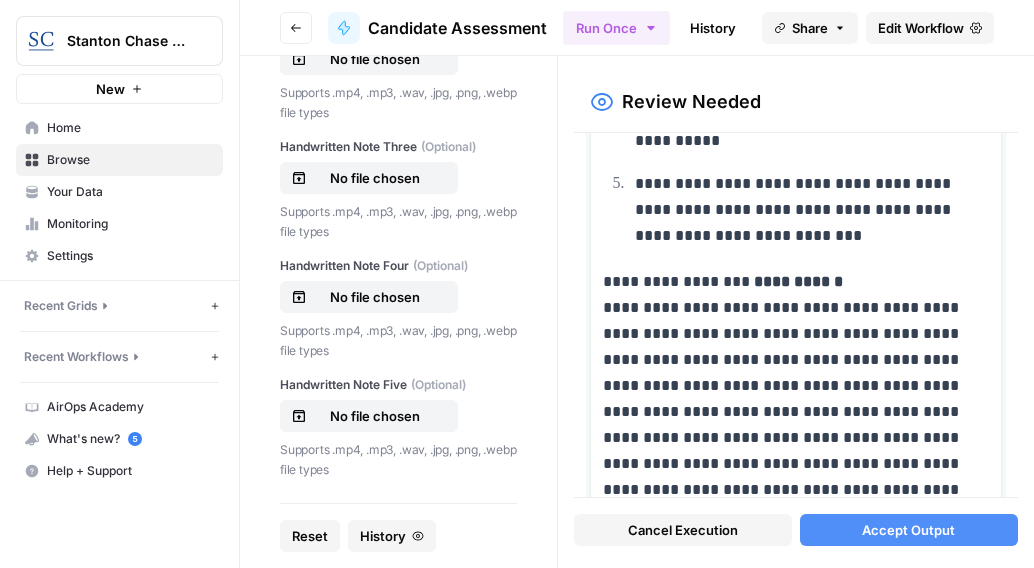 click on "**********" at bounding box center (789, 412) 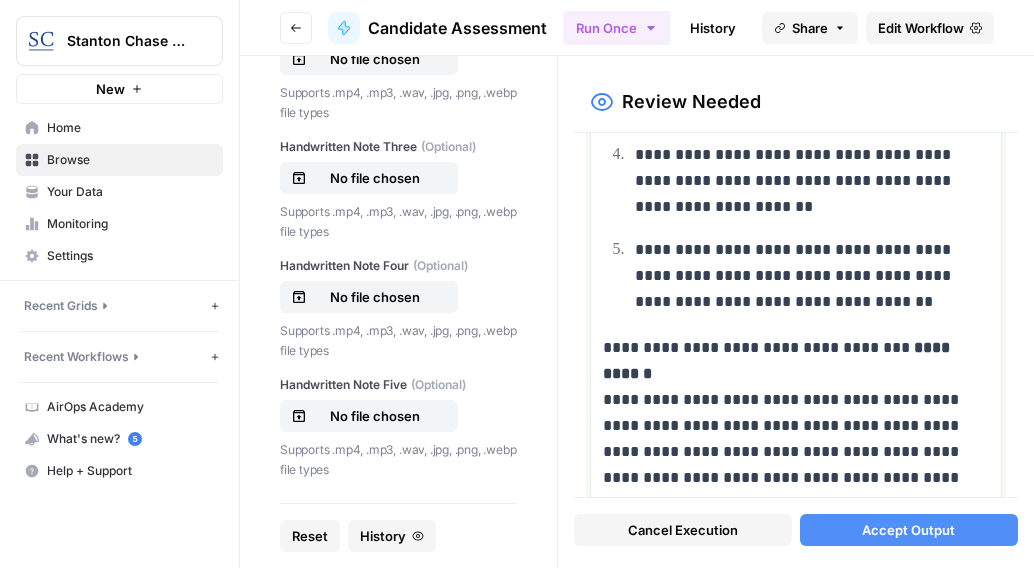 scroll, scrollTop: 802, scrollLeft: 0, axis: vertical 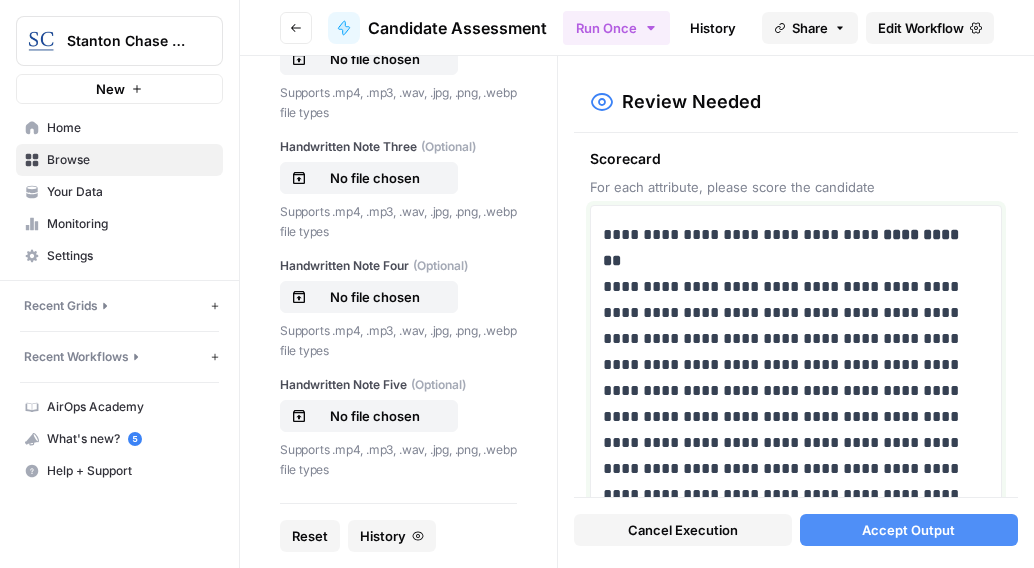 click on "**********" at bounding box center (789, 430) 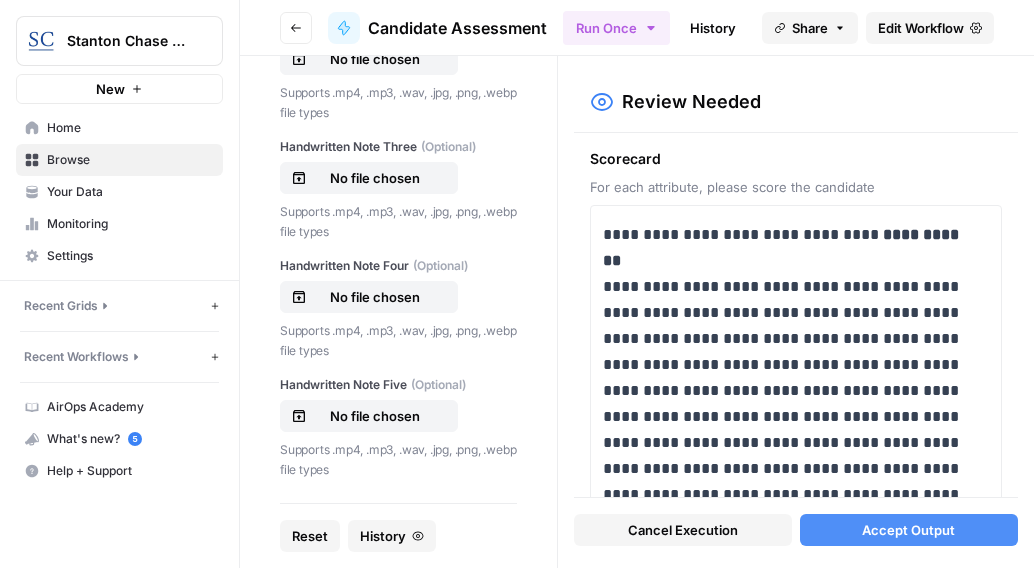 click on "Accept Output" at bounding box center [908, 530] 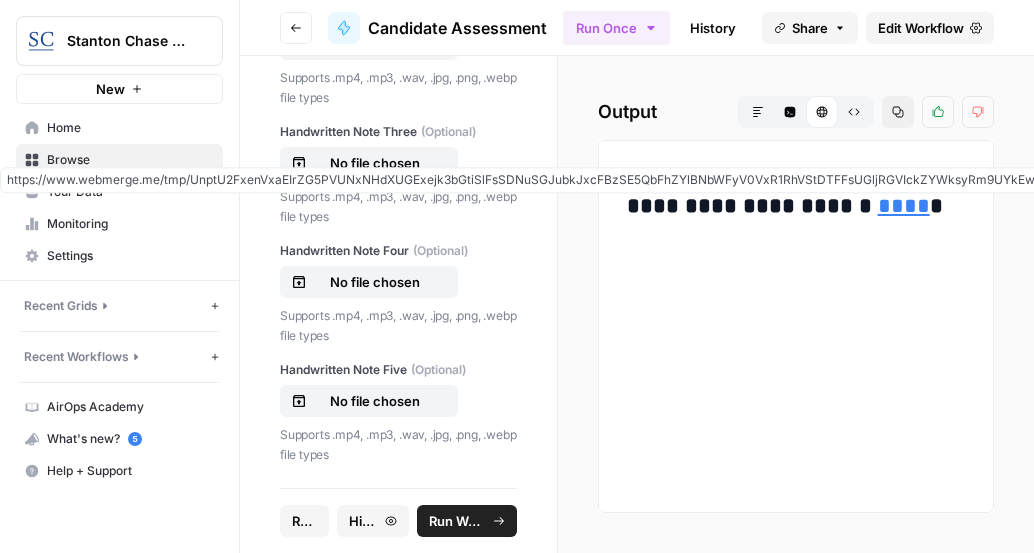 click on "****" at bounding box center [904, 206] 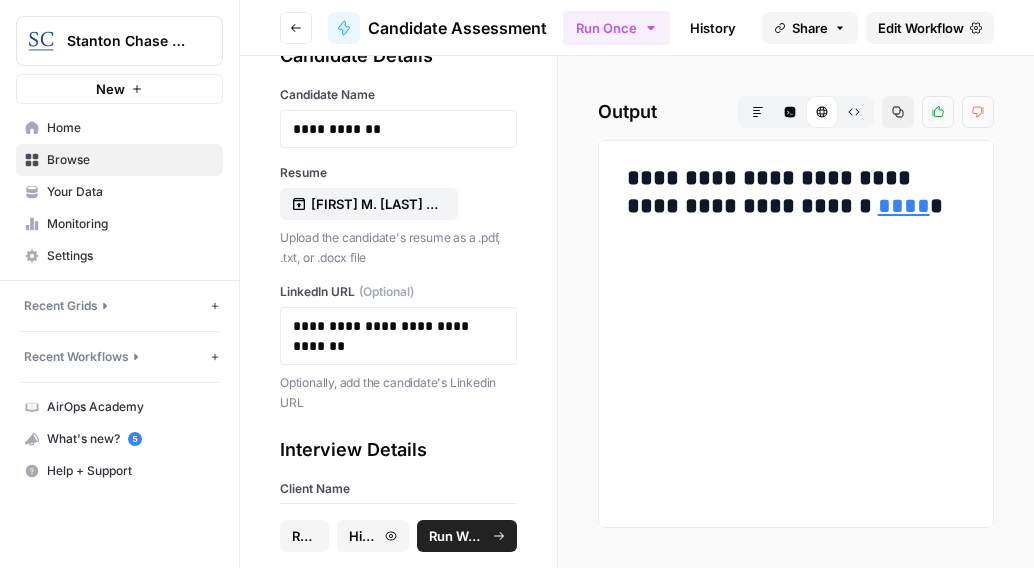 scroll, scrollTop: 0, scrollLeft: 0, axis: both 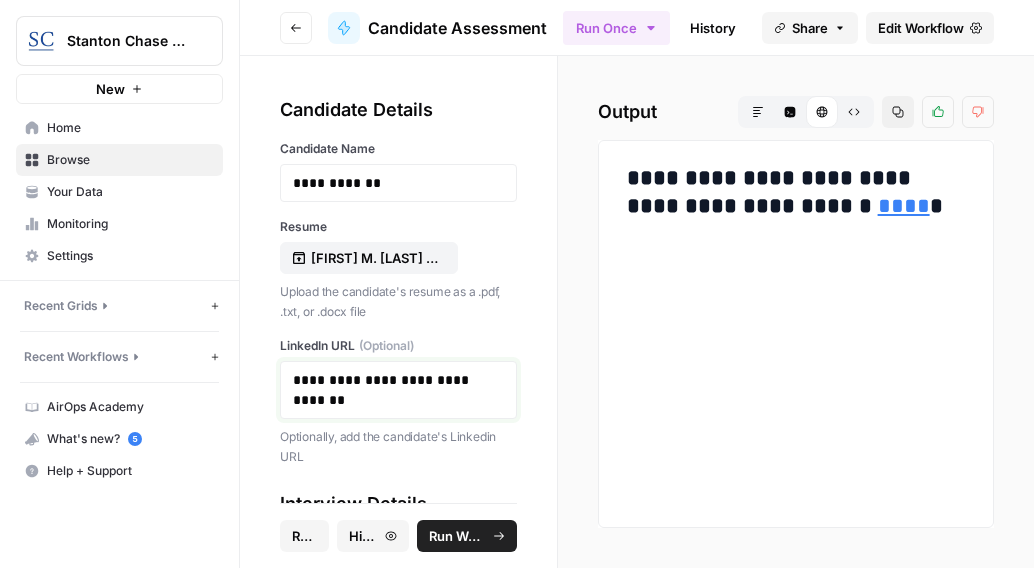 click on "**********" at bounding box center (398, 390) 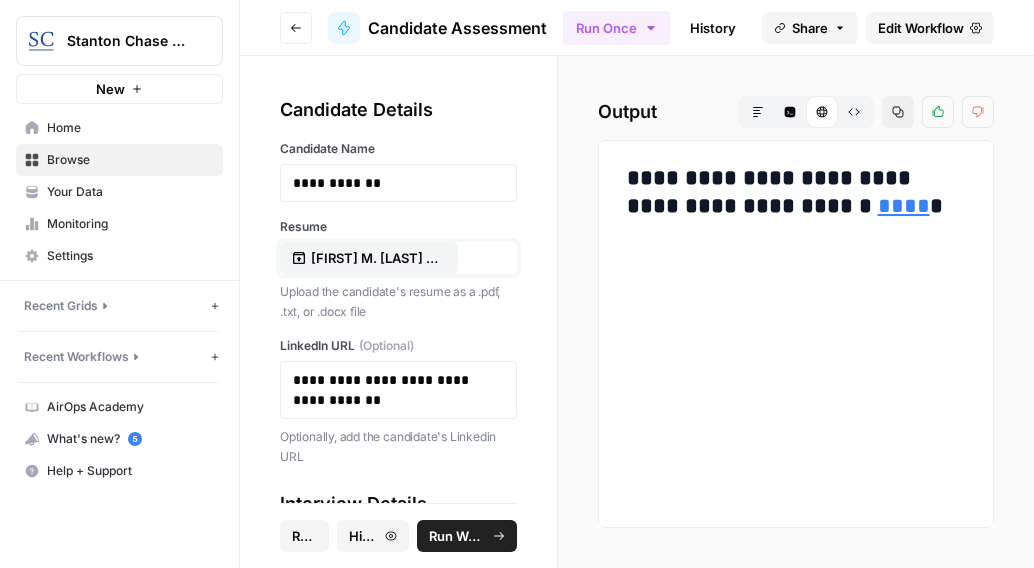 click on "[FIRST] M. [LAST] CV.pdf" at bounding box center (375, 258) 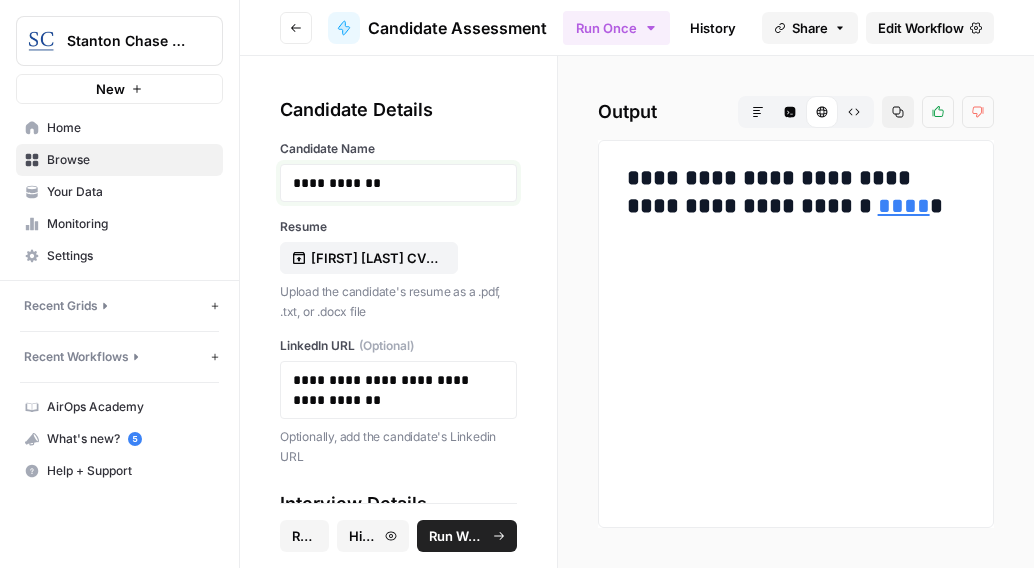 click on "**********" at bounding box center [391, 183] 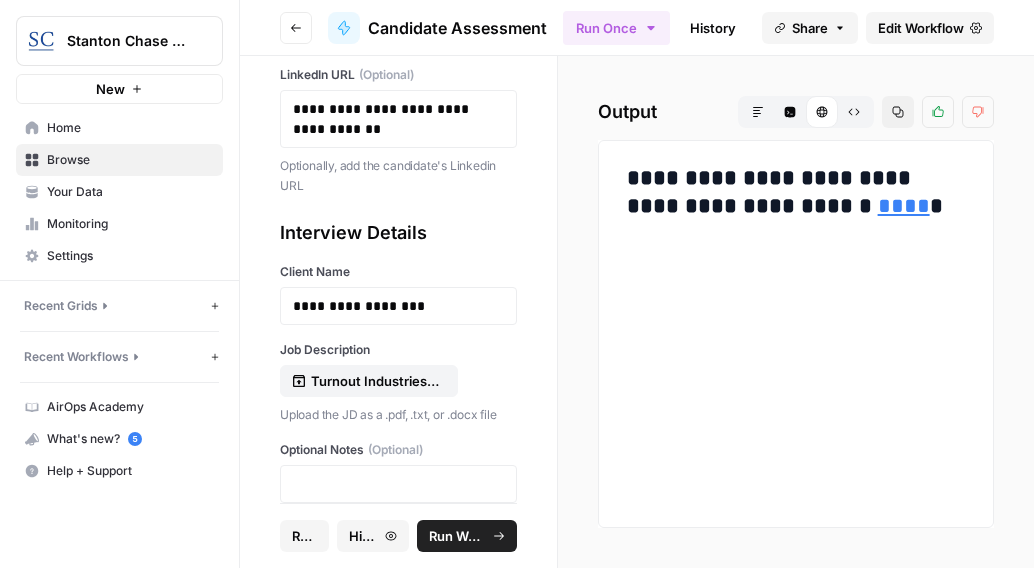 scroll, scrollTop: 278, scrollLeft: 0, axis: vertical 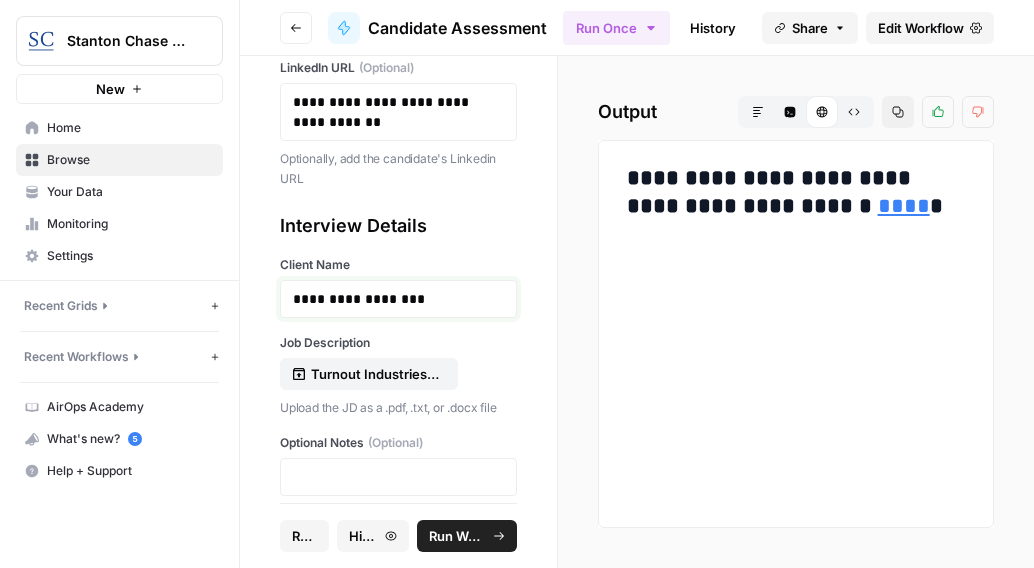 drag, startPoint x: 423, startPoint y: 296, endPoint x: 272, endPoint y: 291, distance: 151.08276 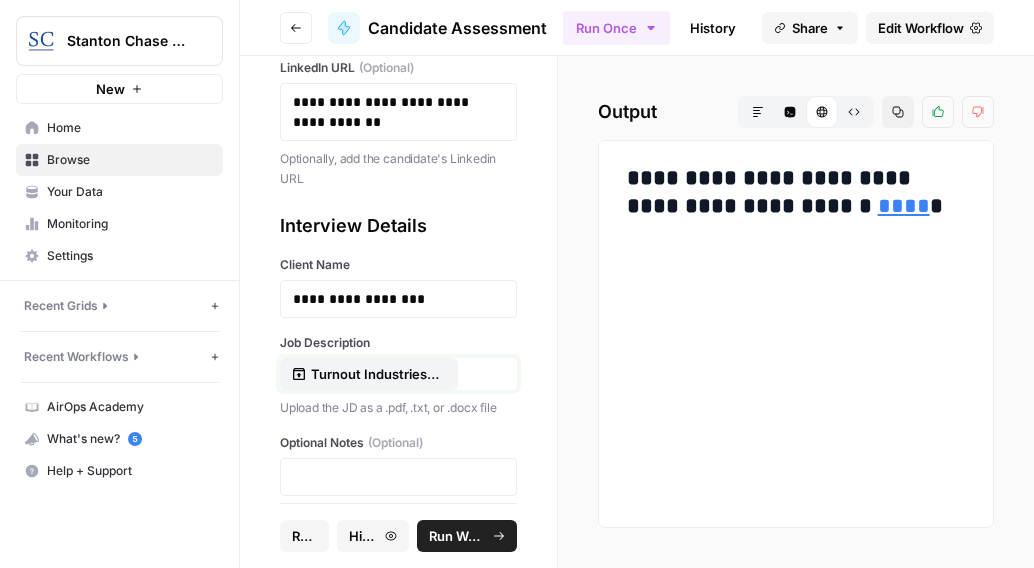 click on "Turnout Industries - Portfolio VP Finance_Recruitment Profile.pdf" at bounding box center [375, 374] 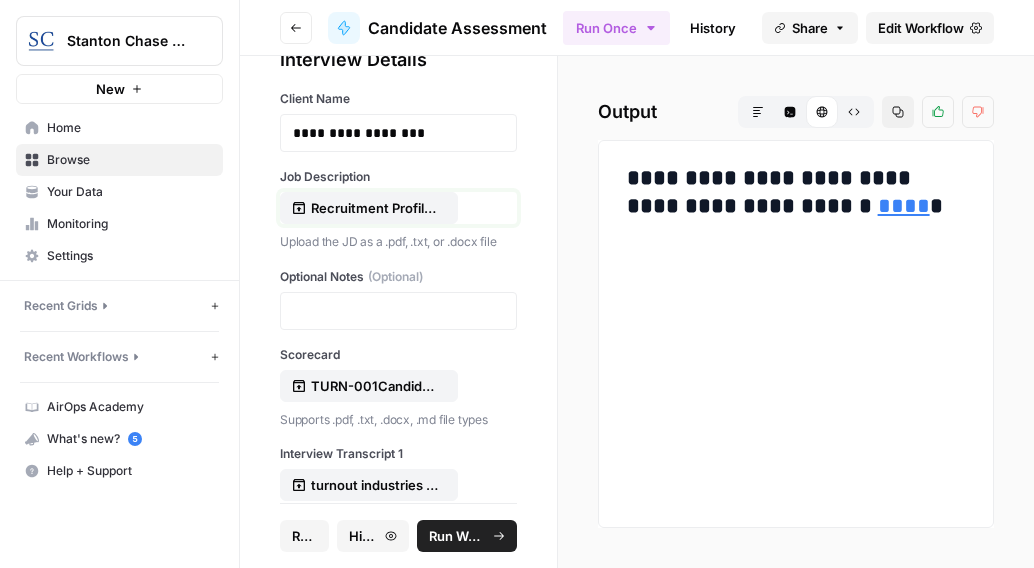 scroll, scrollTop: 452, scrollLeft: 0, axis: vertical 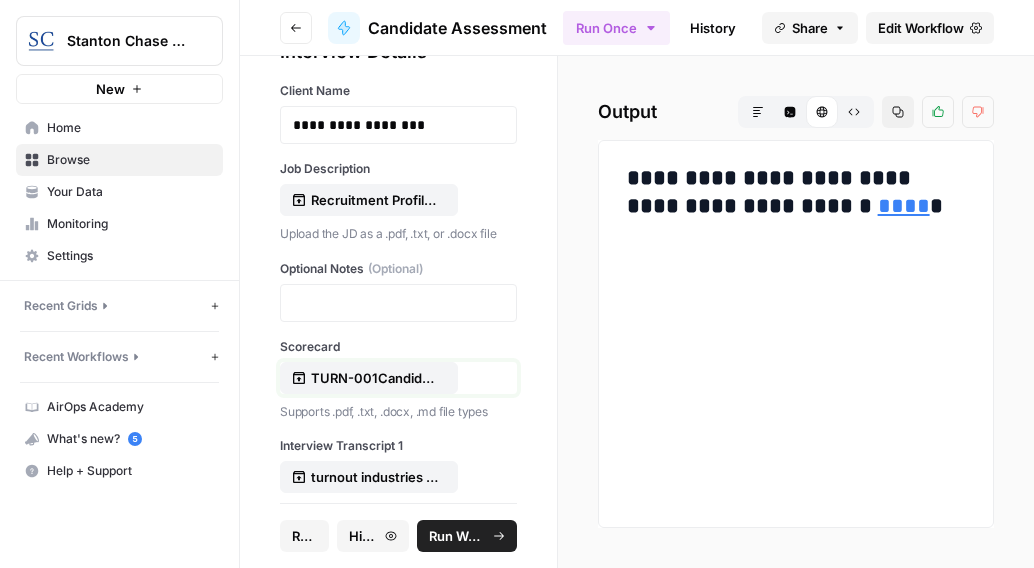 click on "TURN-001Candidate Scorecard.docx" at bounding box center [375, 378] 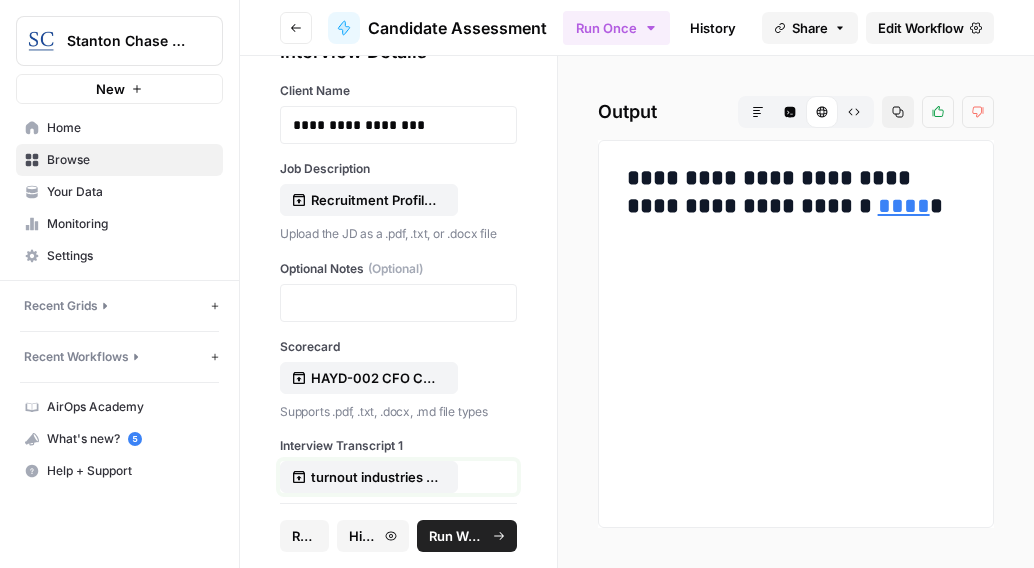 click on "turnout industries portfolio vp of finance executive search interview transcript ([FIRST] [LAST]).docx" at bounding box center (375, 477) 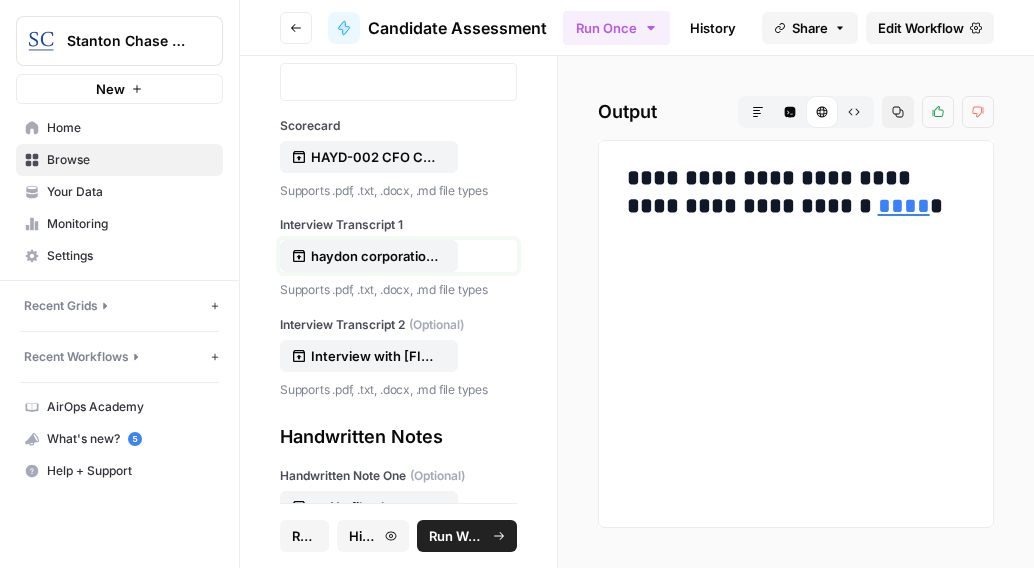 scroll, scrollTop: 677, scrollLeft: 0, axis: vertical 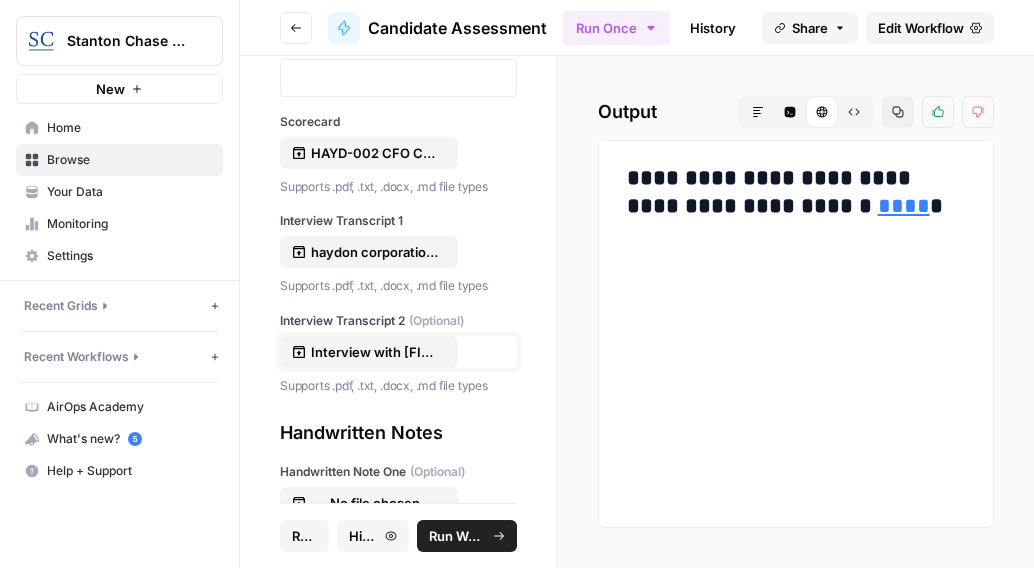 click on "Interview with [FIRST] [LAST] for Turnout Industries, VP of Finance Role_KN.docx" at bounding box center [375, 352] 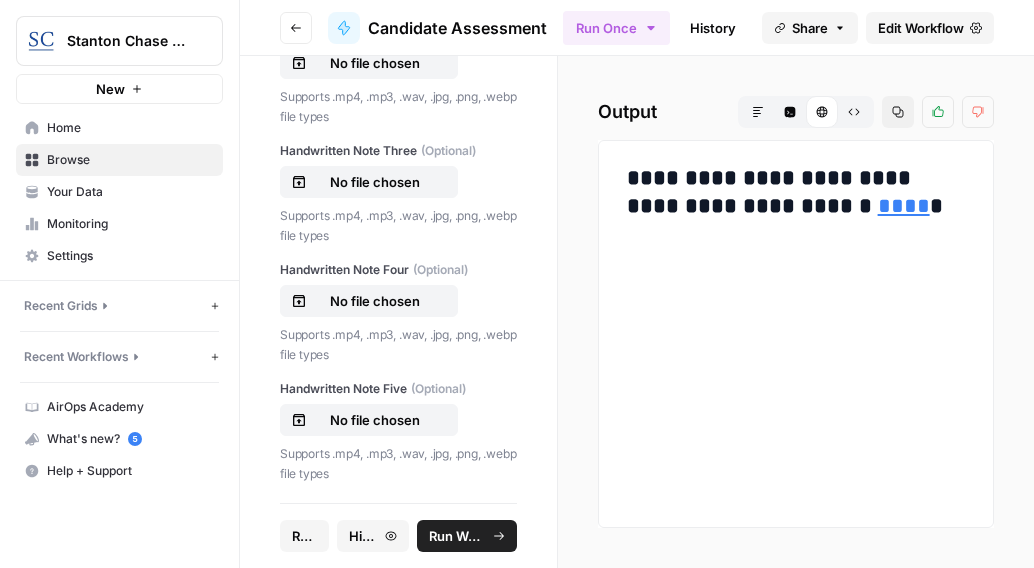 scroll, scrollTop: 1256, scrollLeft: 0, axis: vertical 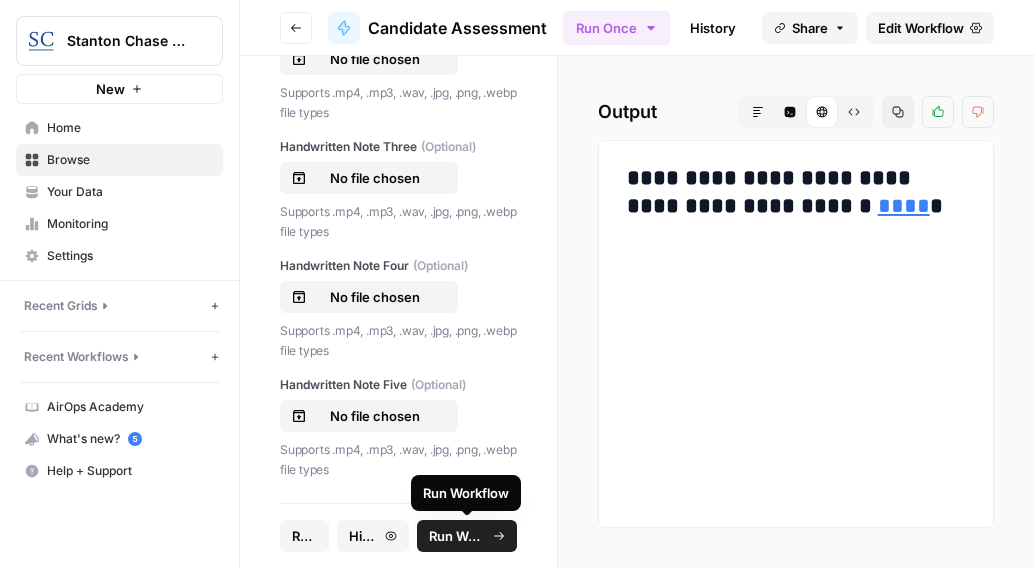 click on "Run Workflow" at bounding box center (457, 536) 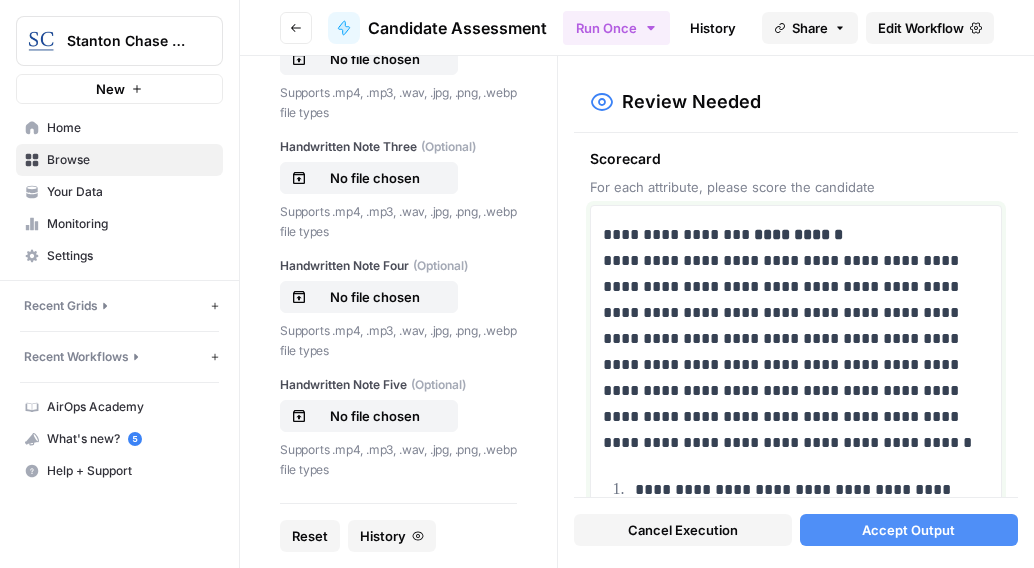 click on "**********" at bounding box center [789, 339] 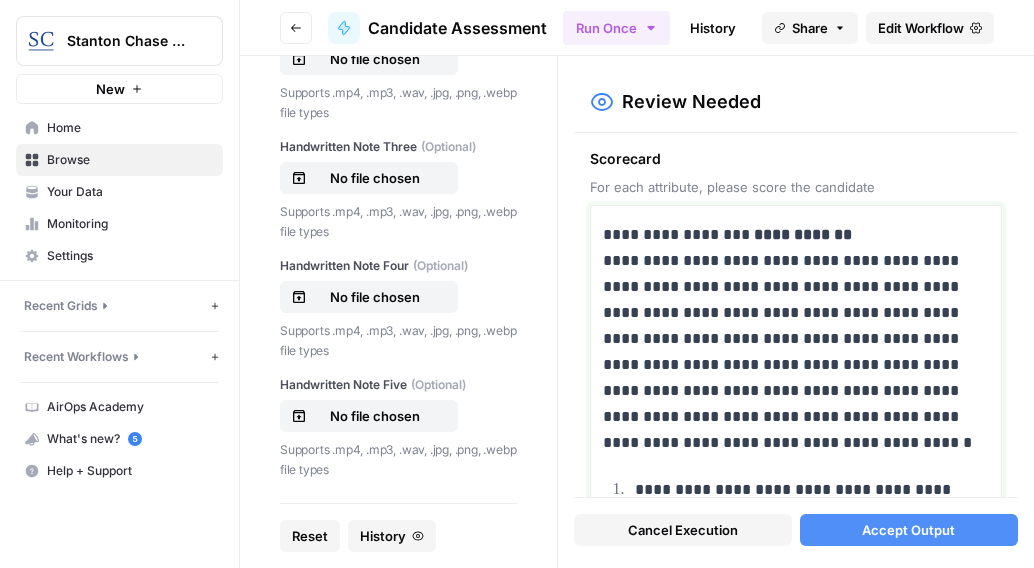type 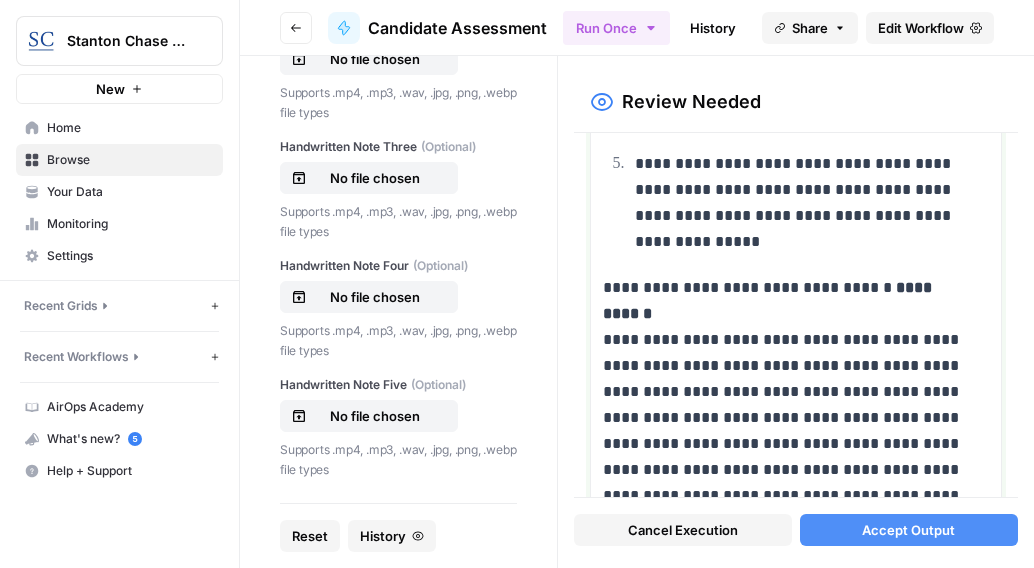 scroll, scrollTop: 638, scrollLeft: 0, axis: vertical 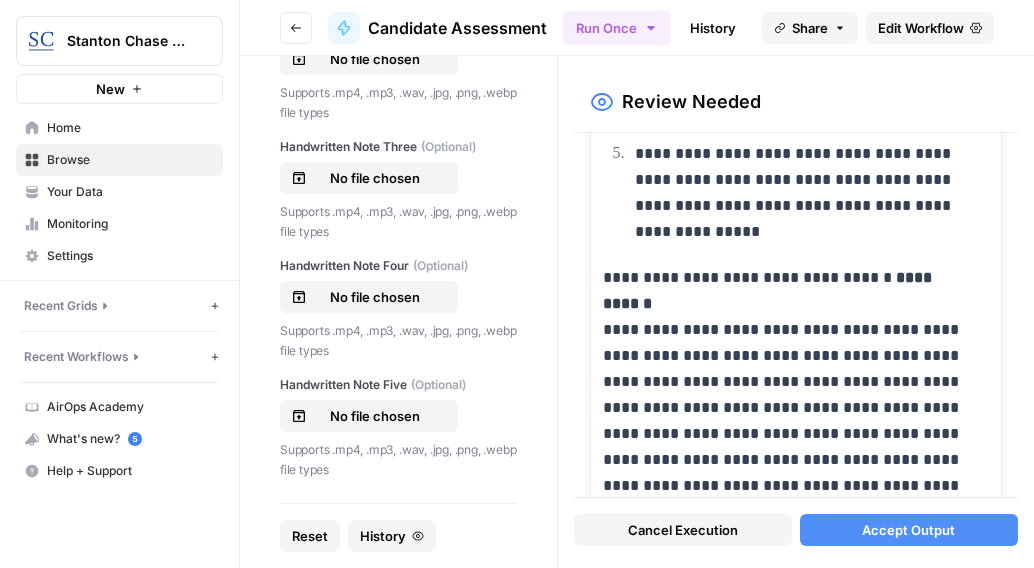 click on "**********" at bounding box center [789, 434] 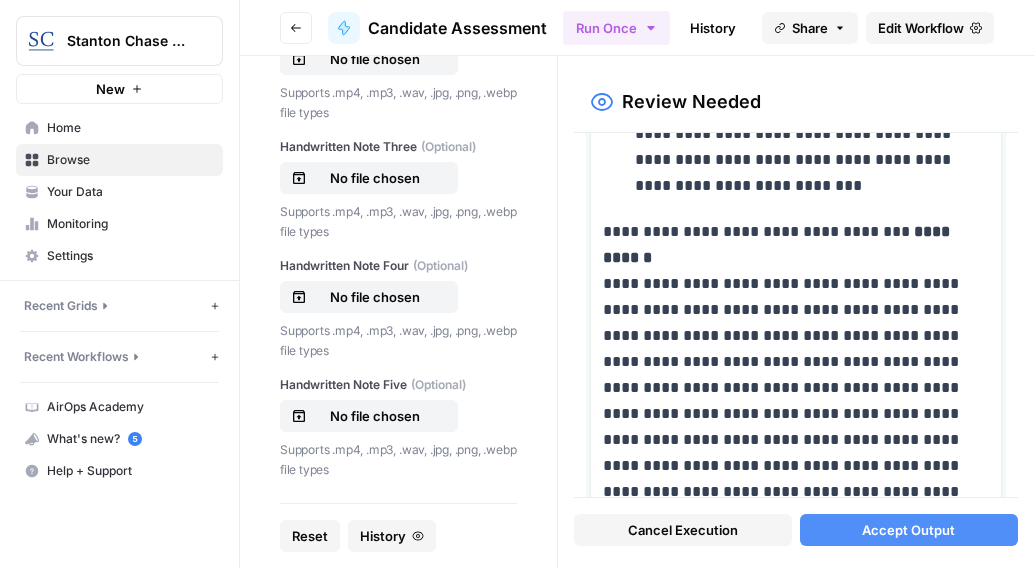 scroll, scrollTop: 1522, scrollLeft: 0, axis: vertical 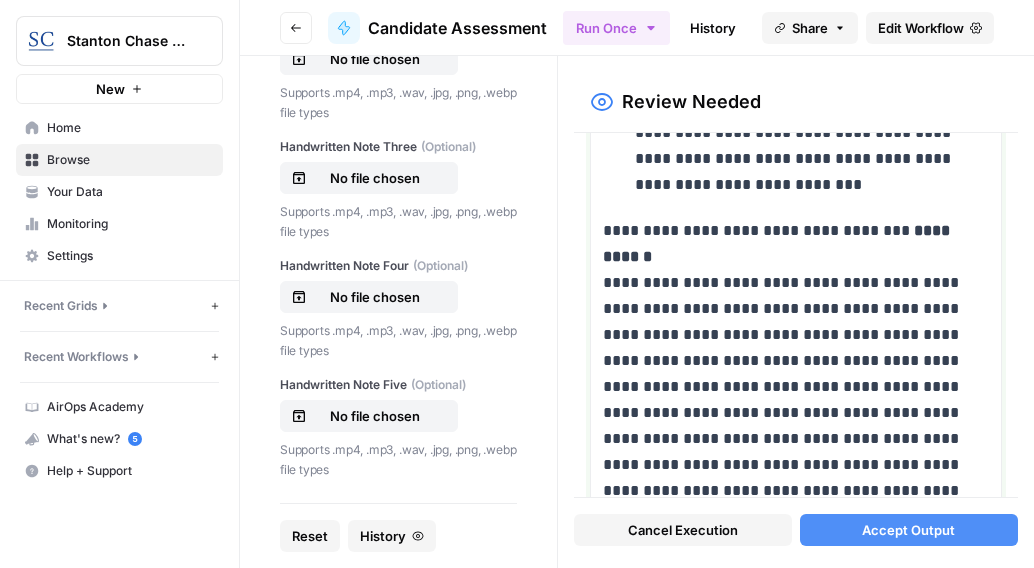 click on "**********" at bounding box center (789, 452) 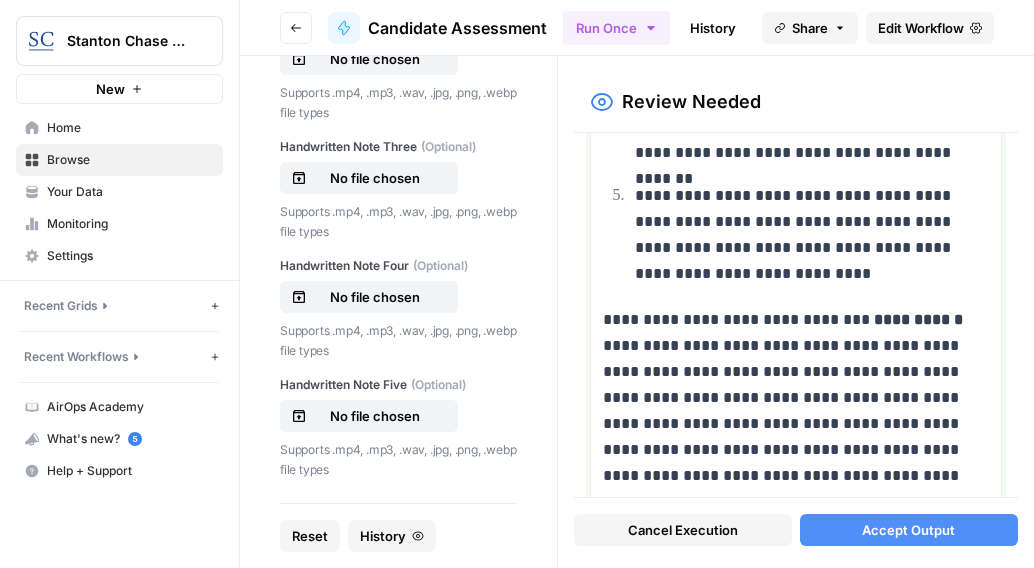 scroll, scrollTop: 2427, scrollLeft: 0, axis: vertical 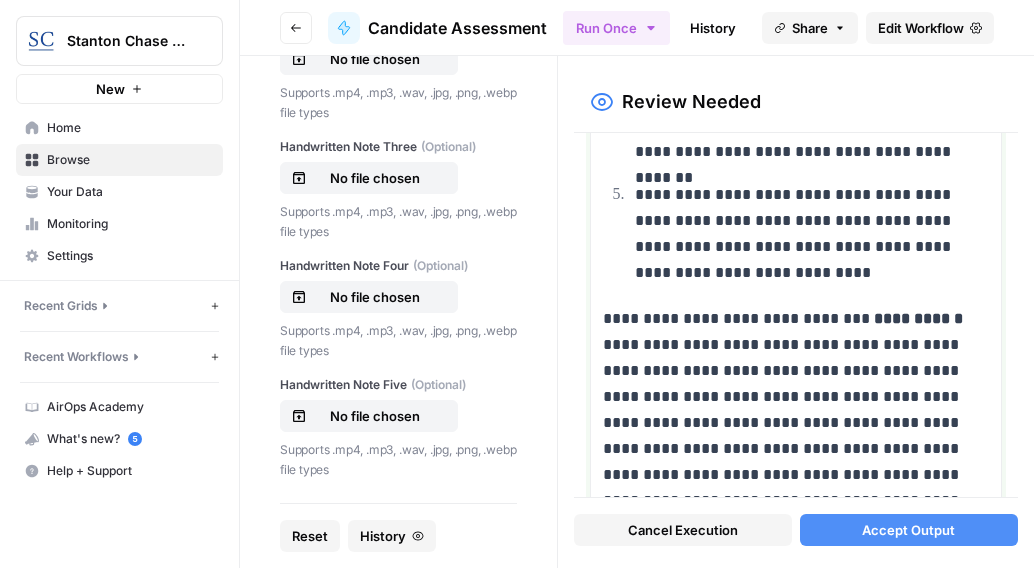 click on "**********" at bounding box center (789, 462) 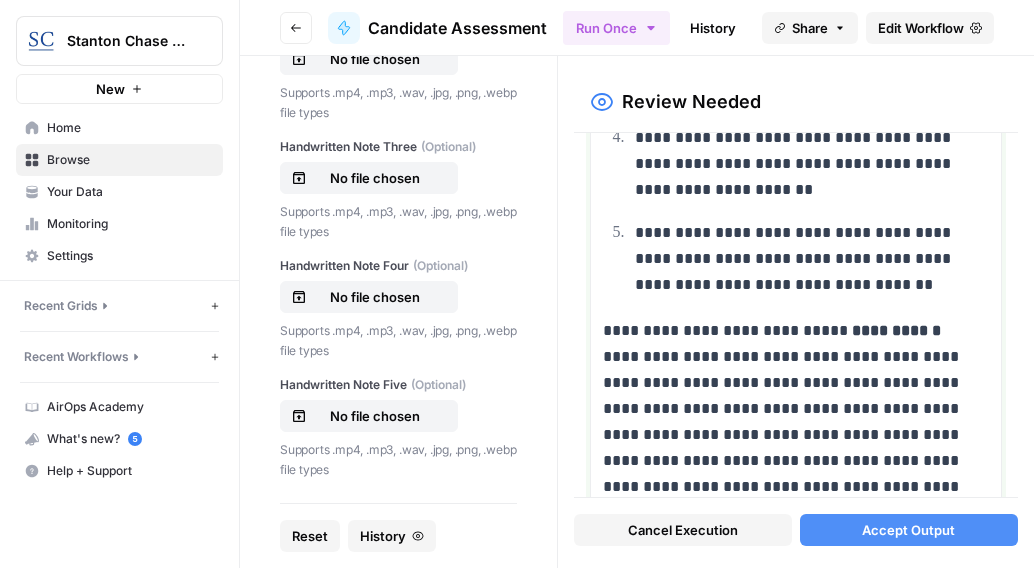 scroll, scrollTop: 3259, scrollLeft: 0, axis: vertical 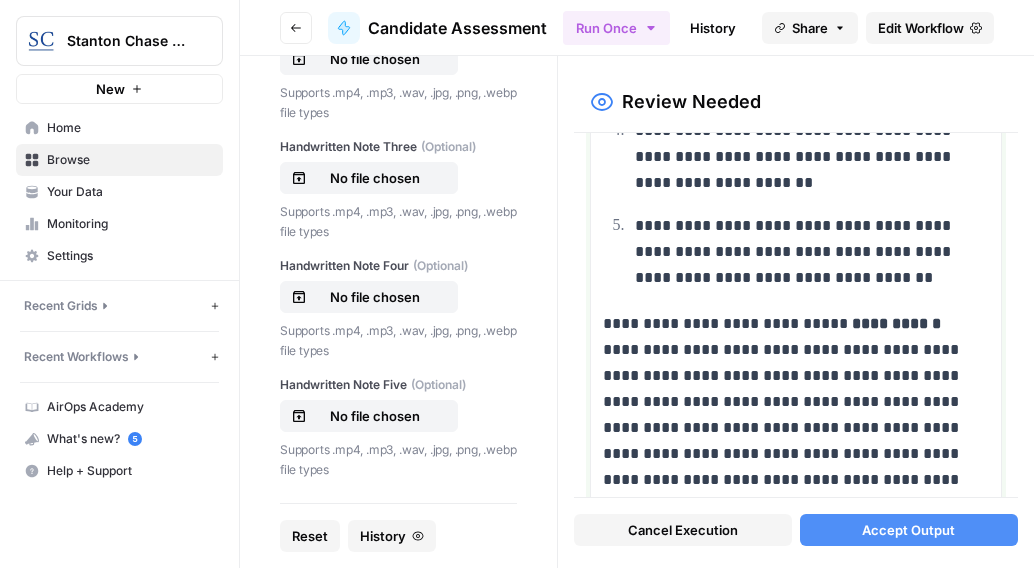 click on "**********" at bounding box center (789, 454) 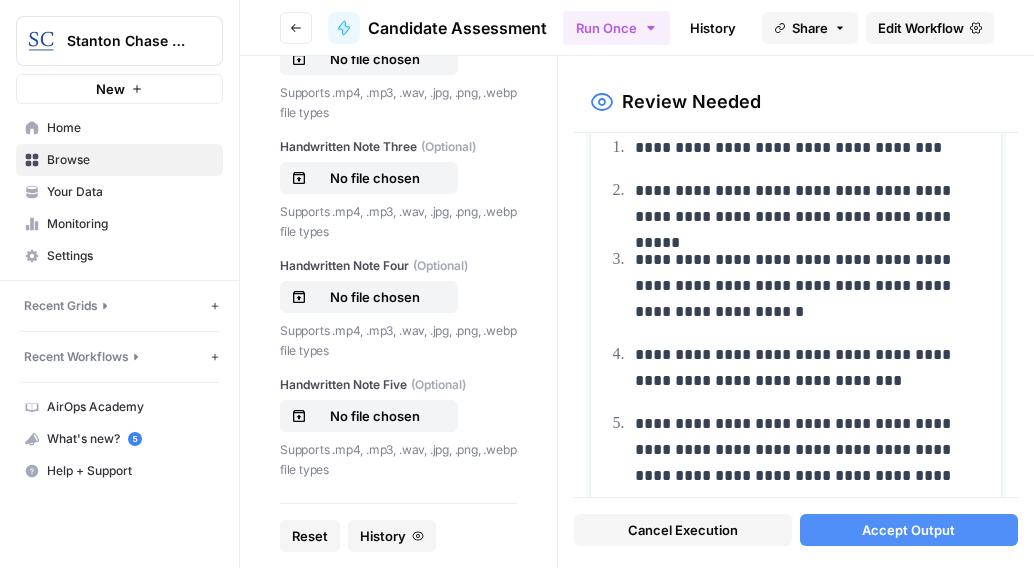 scroll, scrollTop: 3791, scrollLeft: 0, axis: vertical 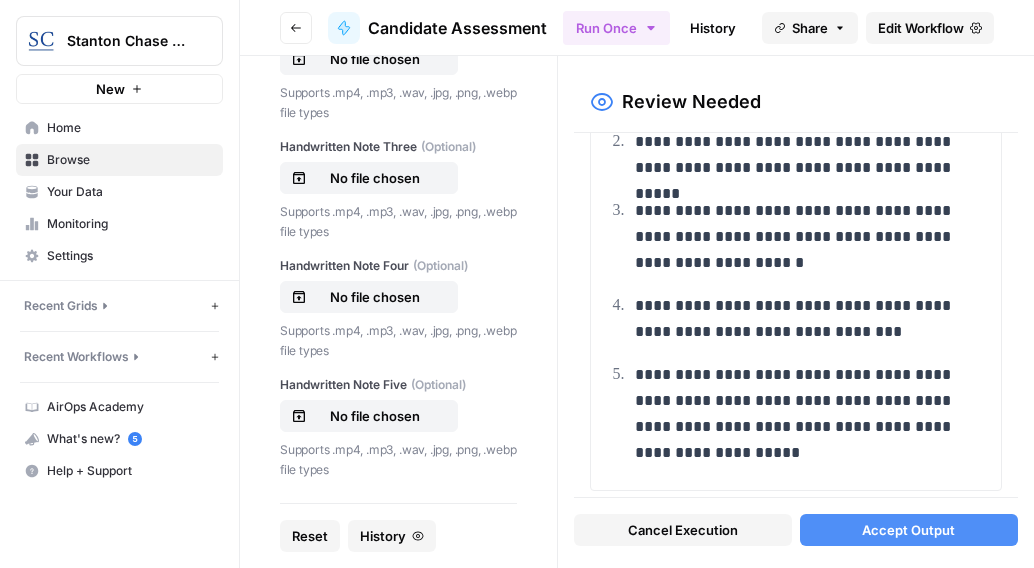 click on "Accept Output" at bounding box center (908, 530) 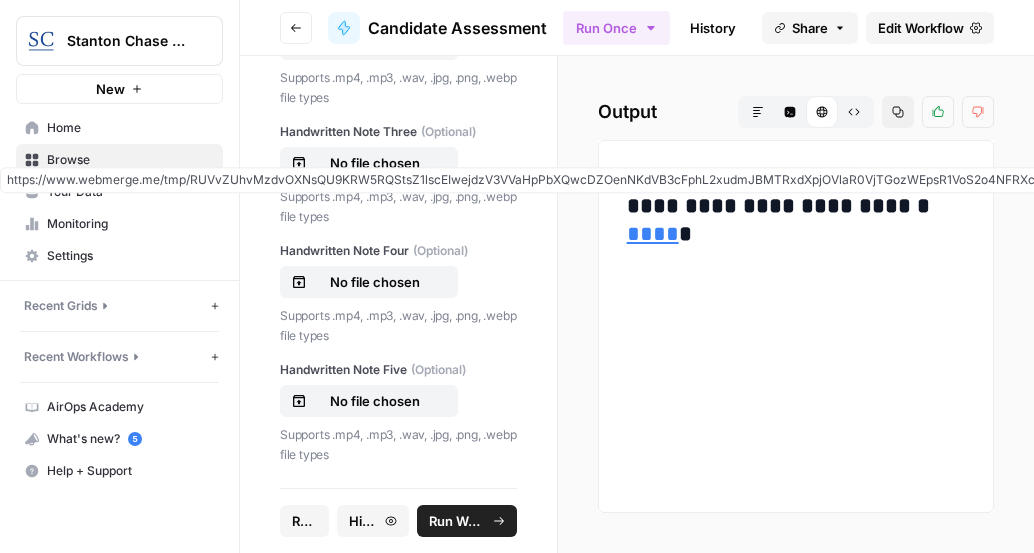 click on "****" at bounding box center [653, 234] 